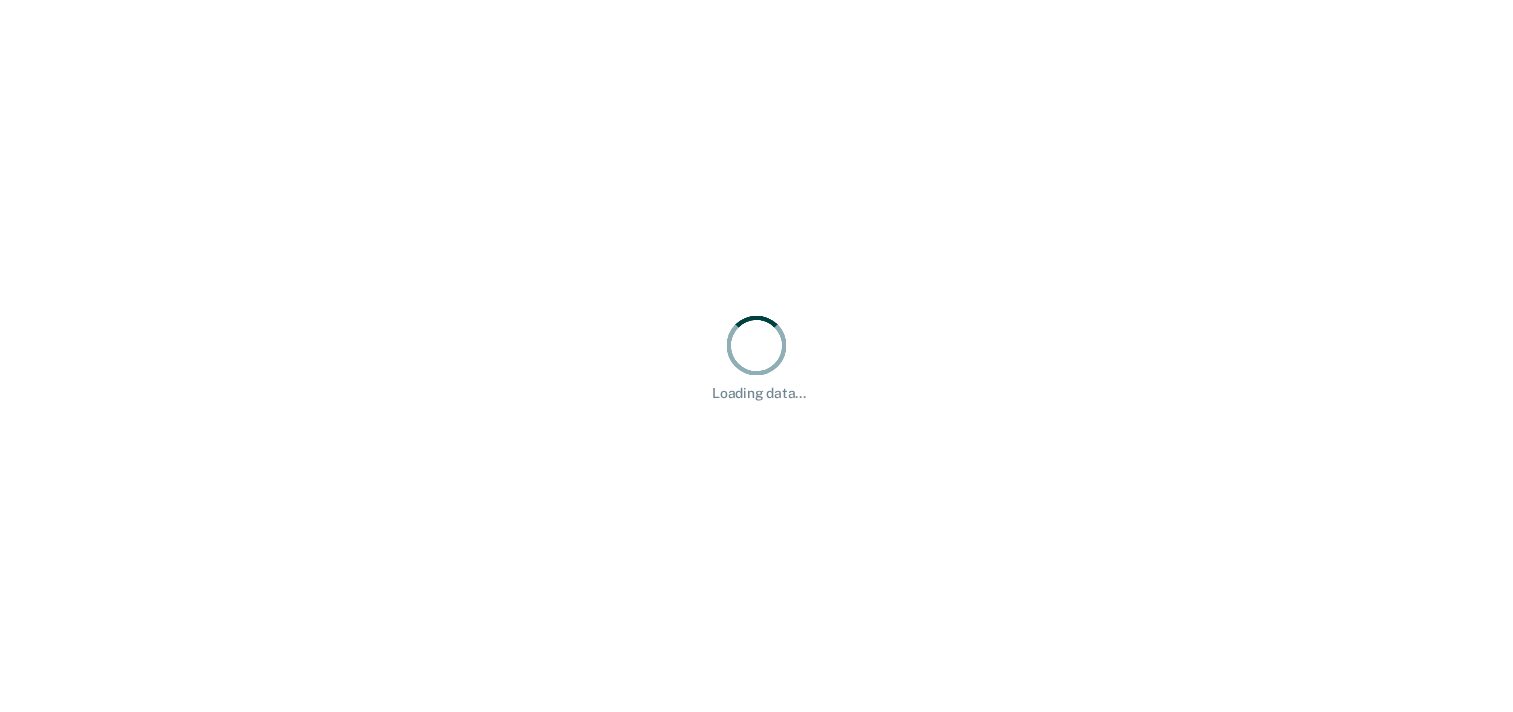 scroll, scrollTop: 0, scrollLeft: 0, axis: both 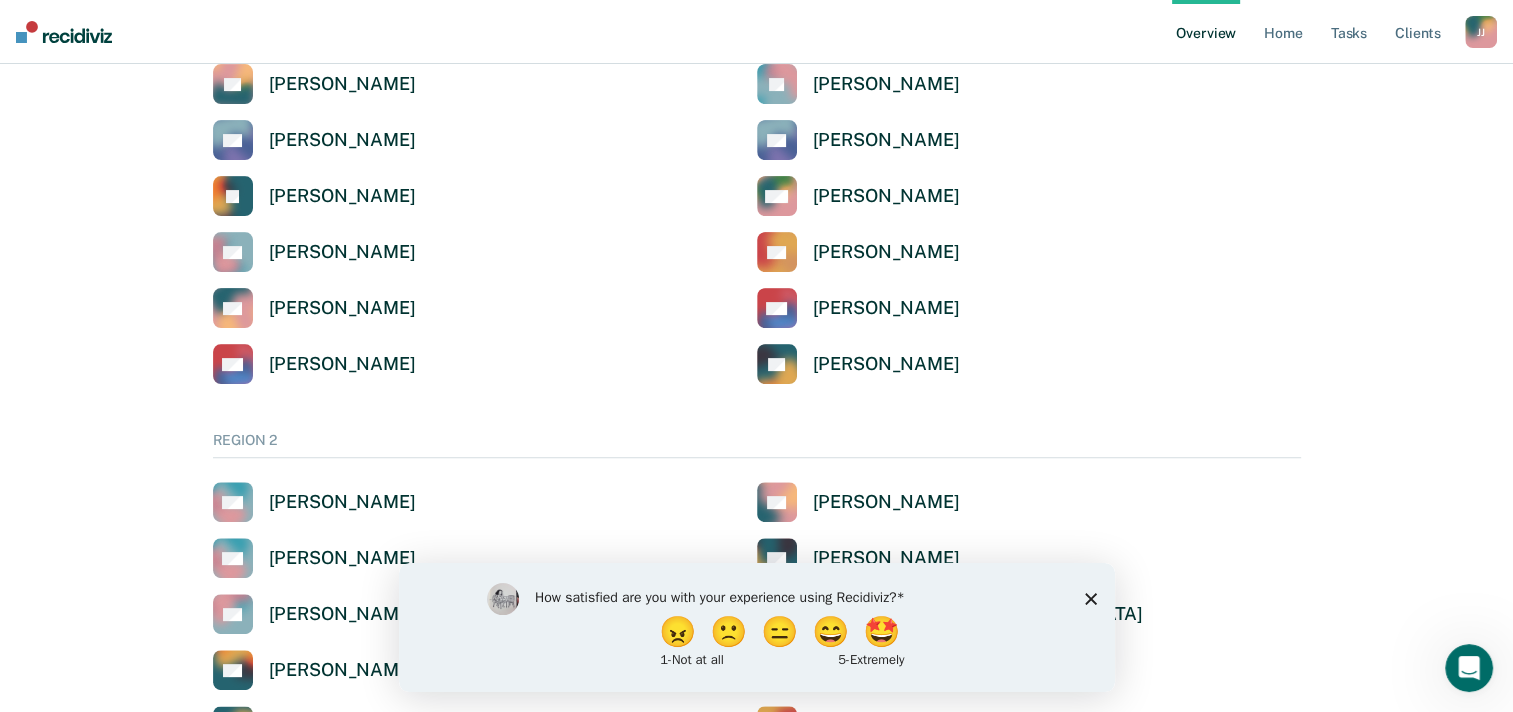 click on "How satisfied are you with your experience using Recidiviz? 😠 🙁 😑 😄 🤩 1  -  Not at all 5  -  Extremely" at bounding box center [756, 626] 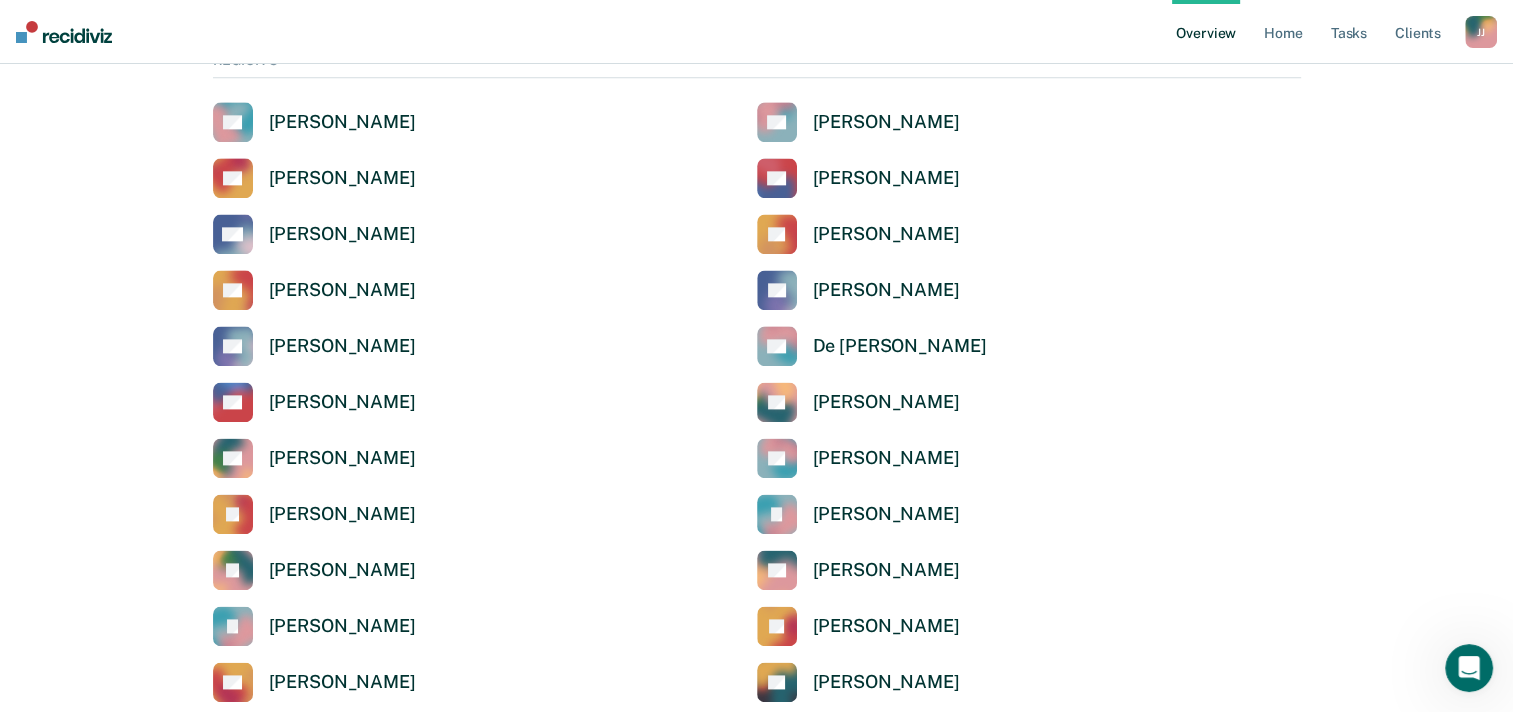 scroll, scrollTop: 2500, scrollLeft: 0, axis: vertical 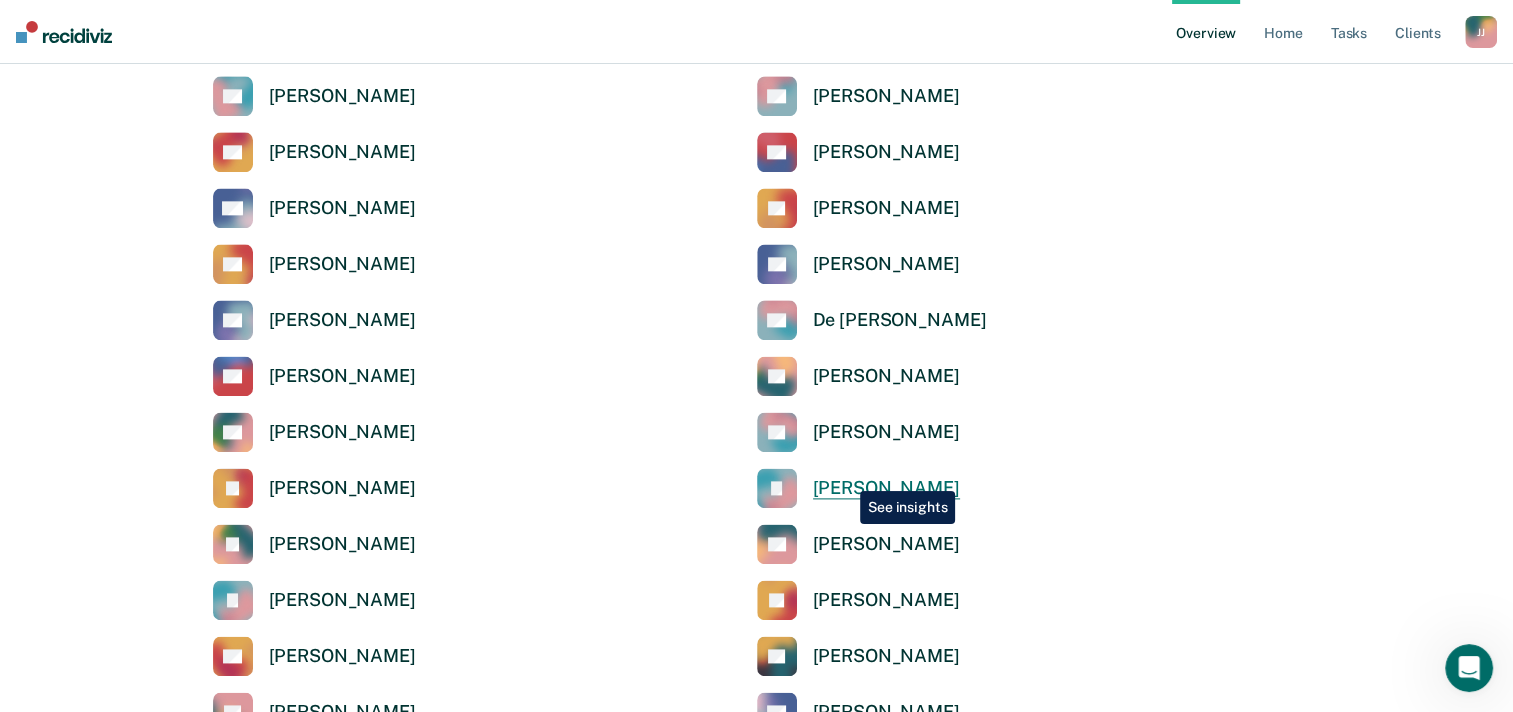 click on "[PERSON_NAME]" at bounding box center [886, 488] 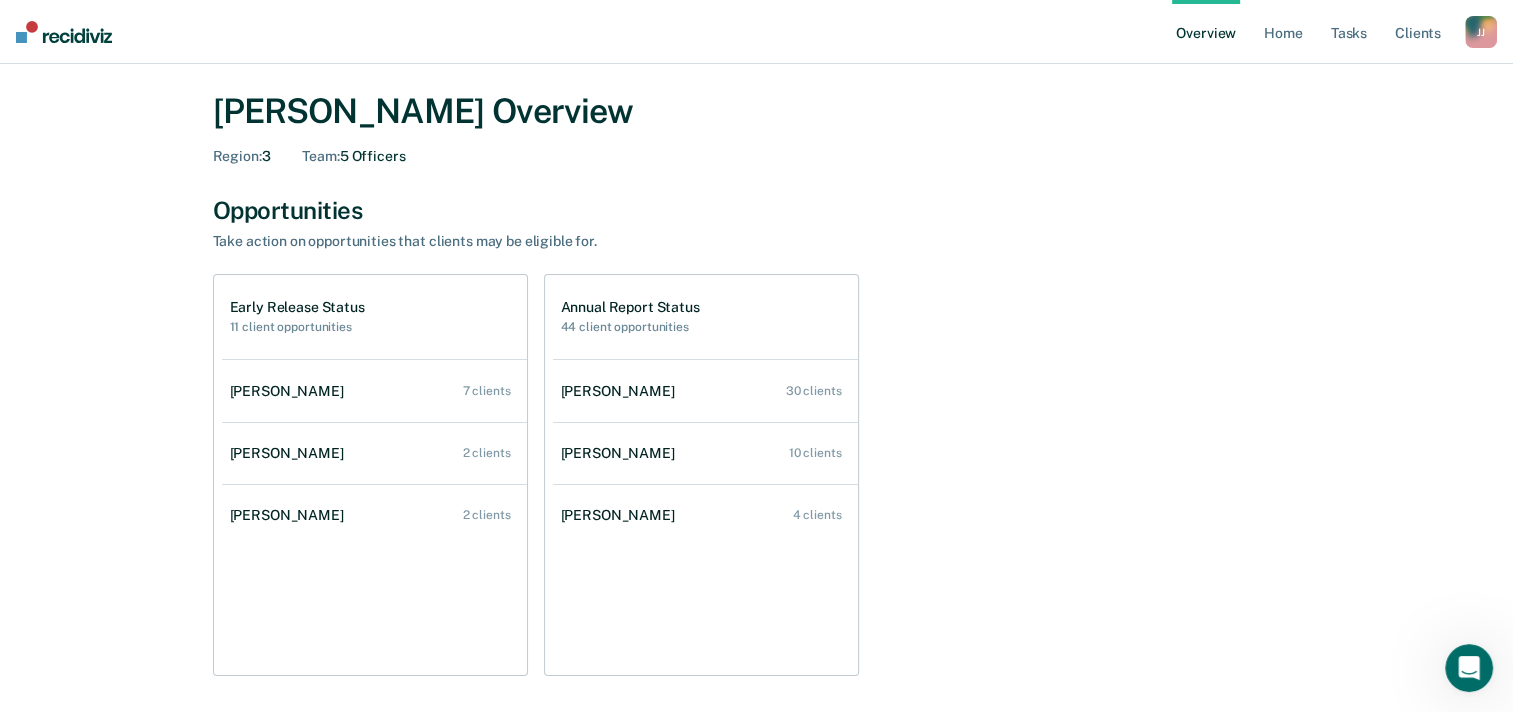 scroll, scrollTop: 100, scrollLeft: 0, axis: vertical 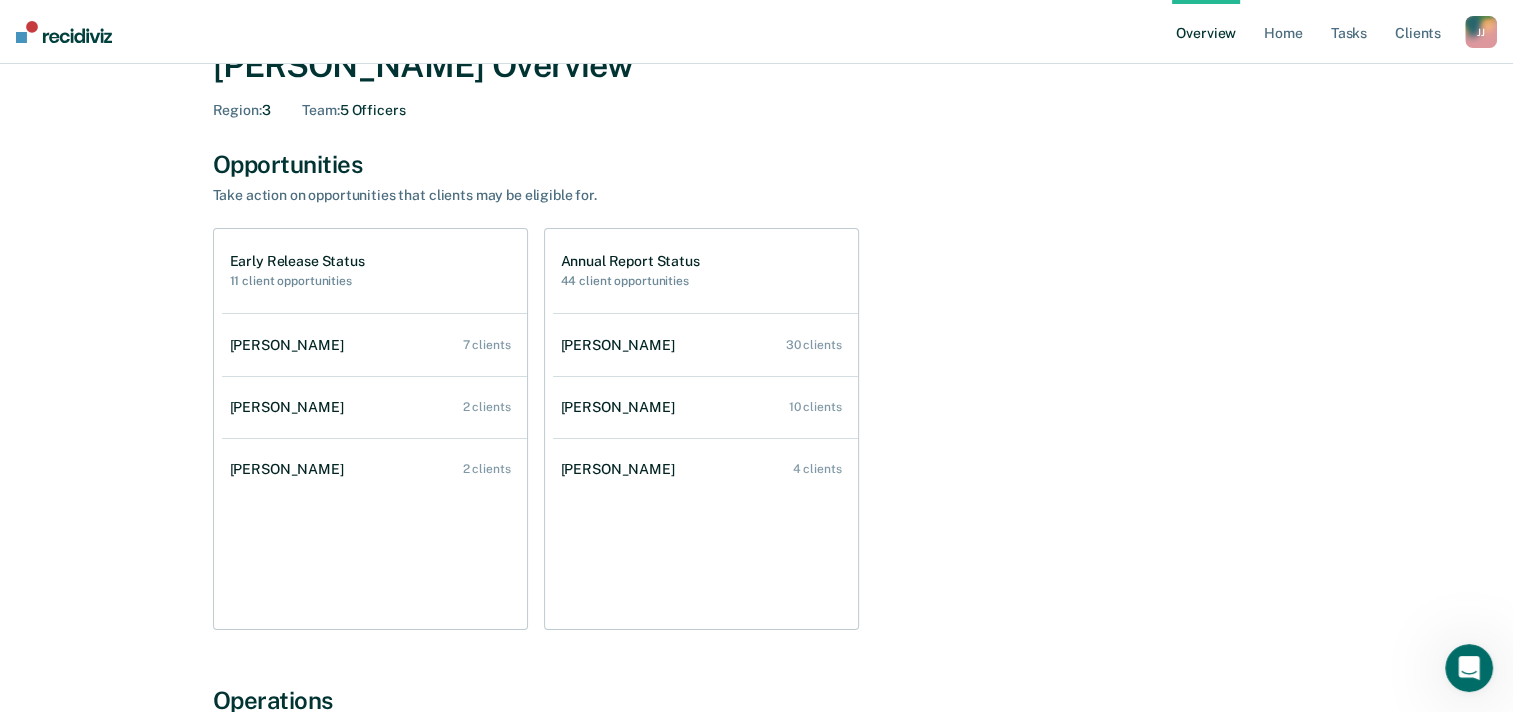 click on "Early Release Status 11 client opportunities [PERSON_NAME]   7 clients Aunjelle [PERSON_NAME]   2 clients [PERSON_NAME]   2 clients Annual Report Status 44 client opportunities [PERSON_NAME]   30 clients [PERSON_NAME]   10 clients Aunjelle [PERSON_NAME]   4 clients" at bounding box center [757, 429] 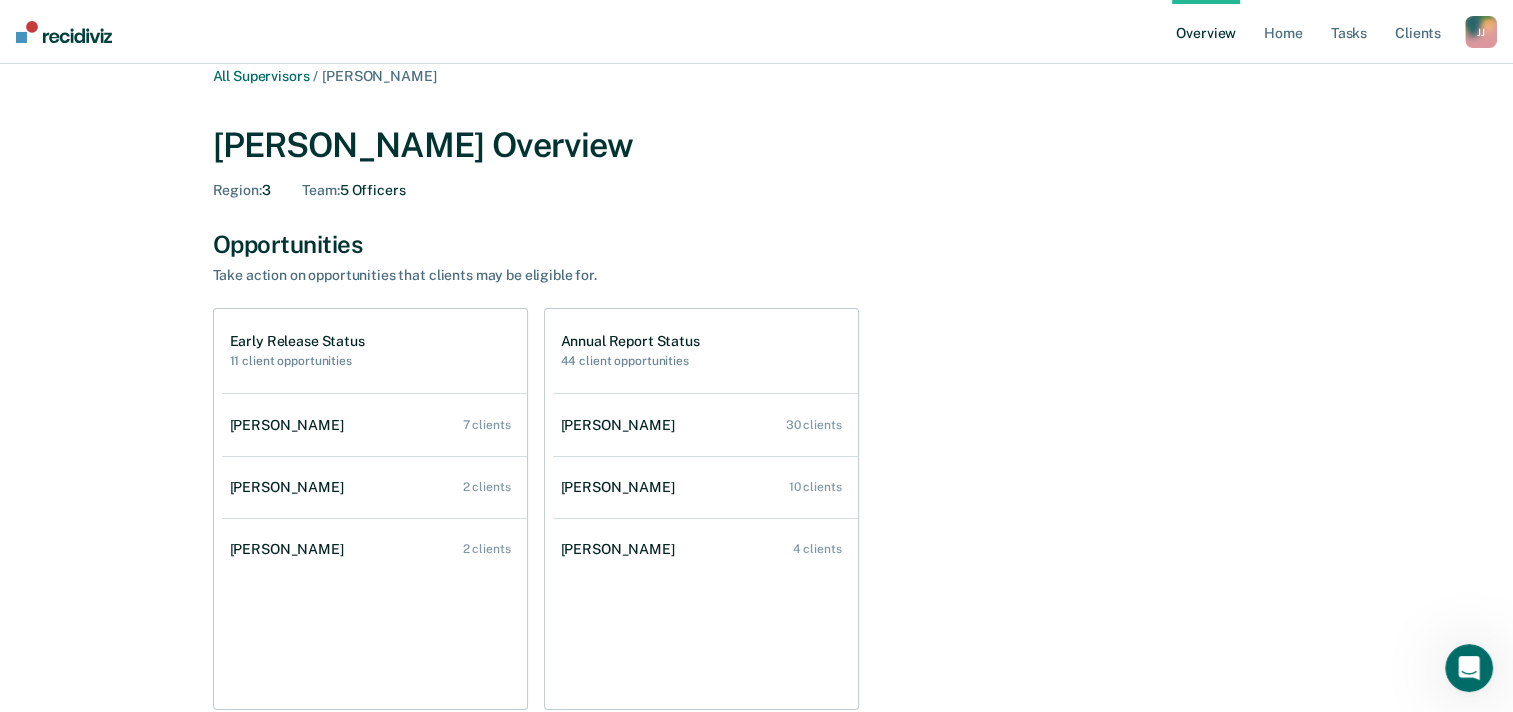 scroll, scrollTop: 0, scrollLeft: 0, axis: both 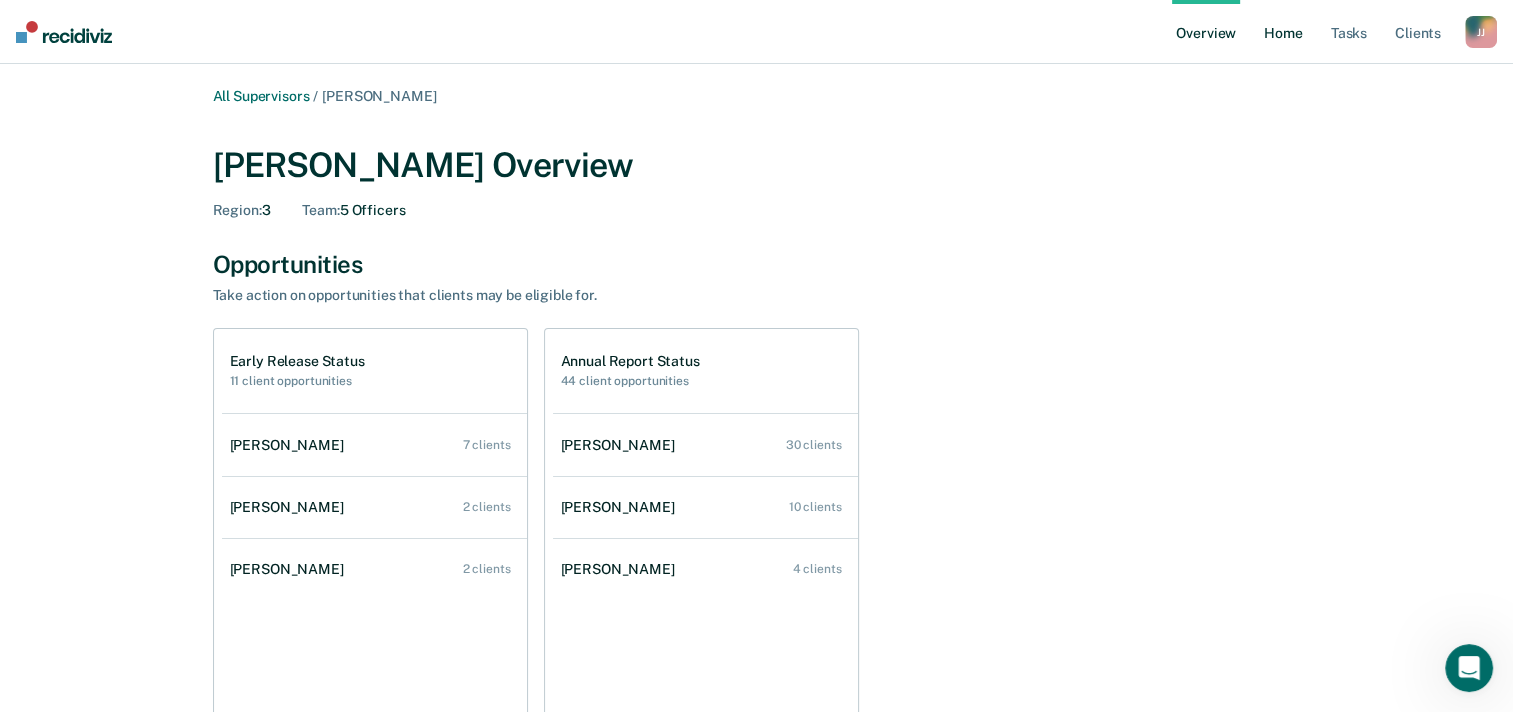 click on "Home" at bounding box center (1283, 32) 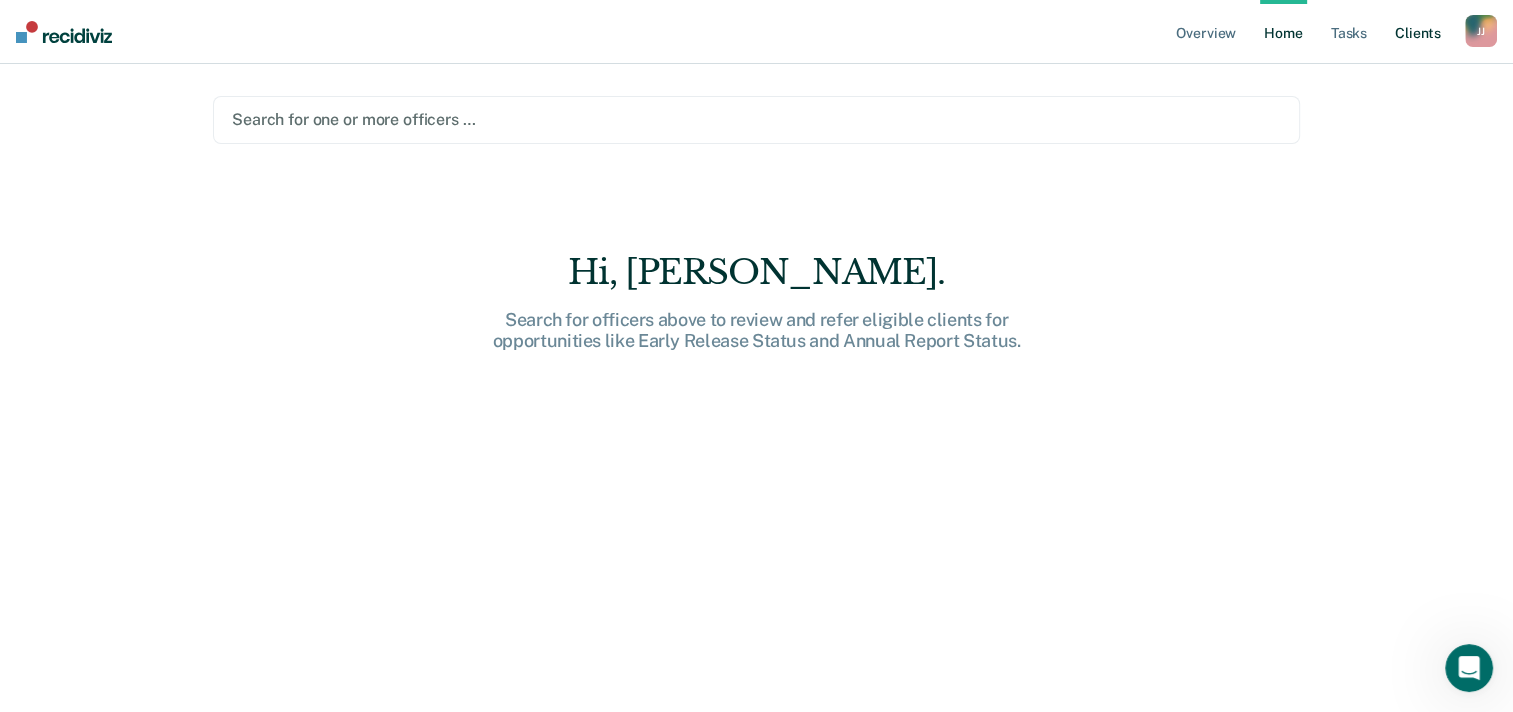 click on "Client s" at bounding box center (1418, 32) 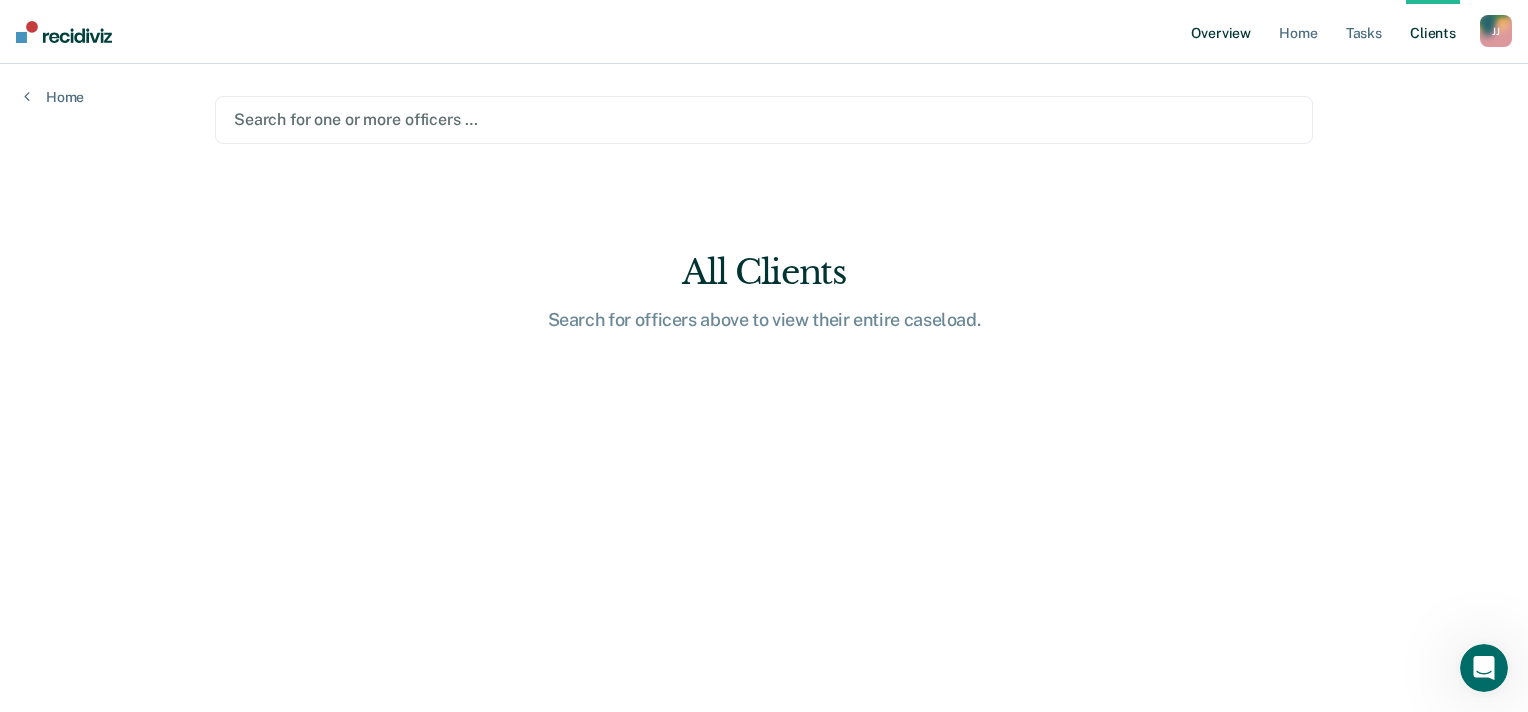 click on "Overview" at bounding box center (1221, 32) 